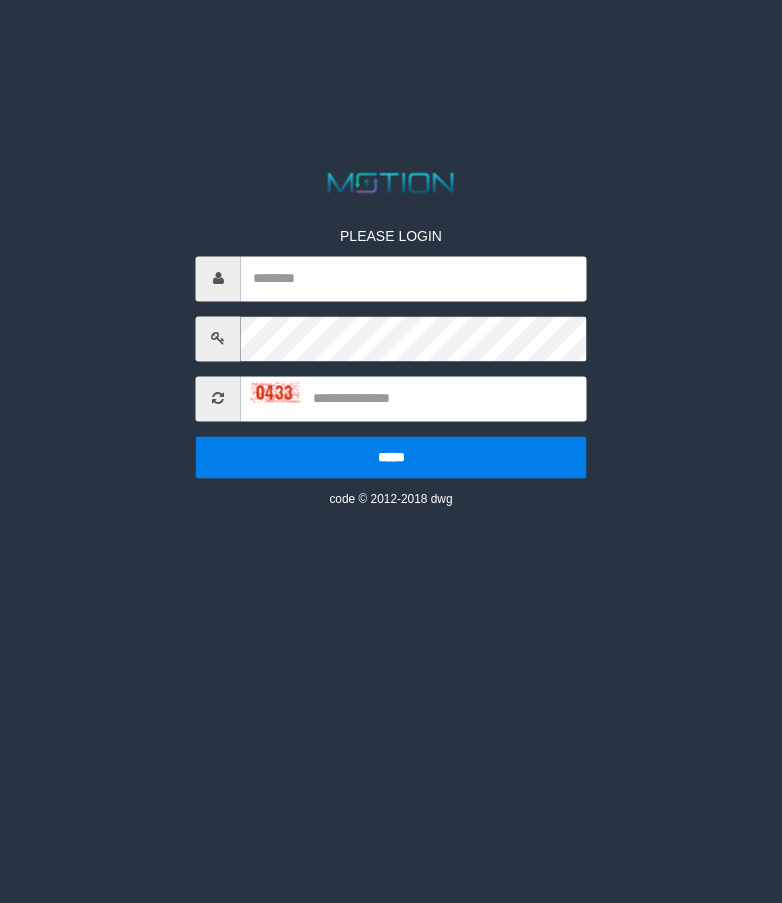 scroll, scrollTop: 0, scrollLeft: 0, axis: both 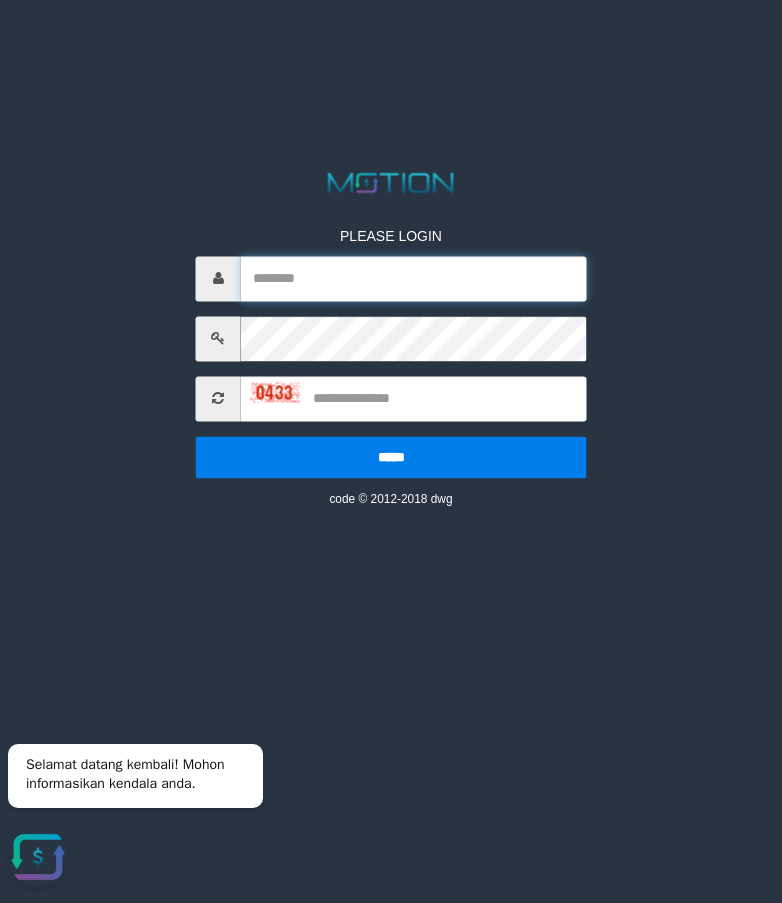 click at bounding box center (414, 278) 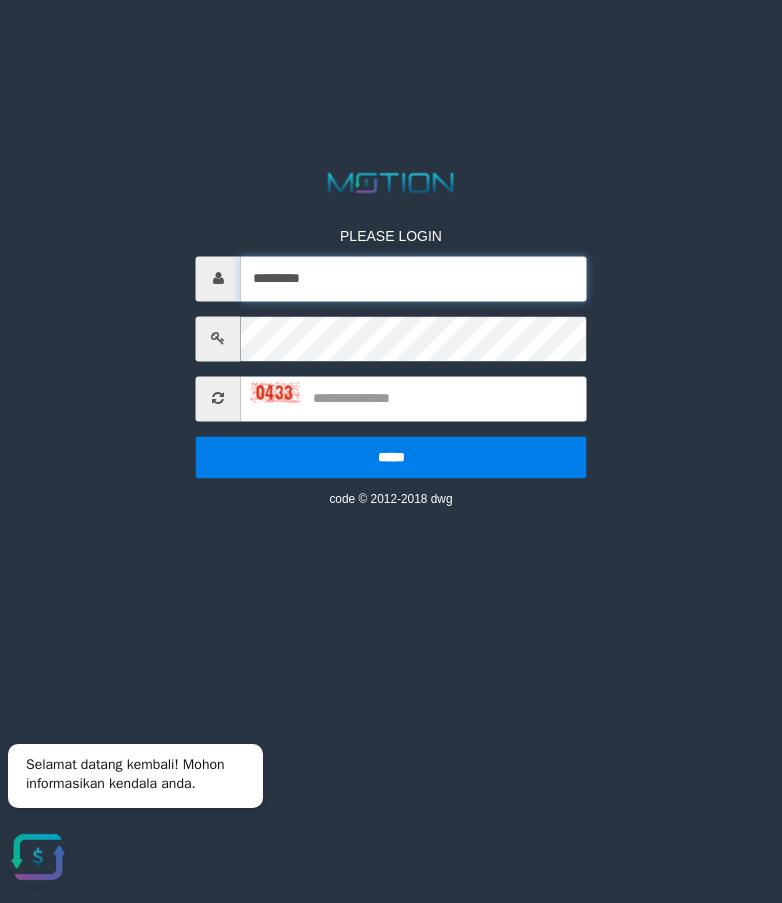 type on "*********" 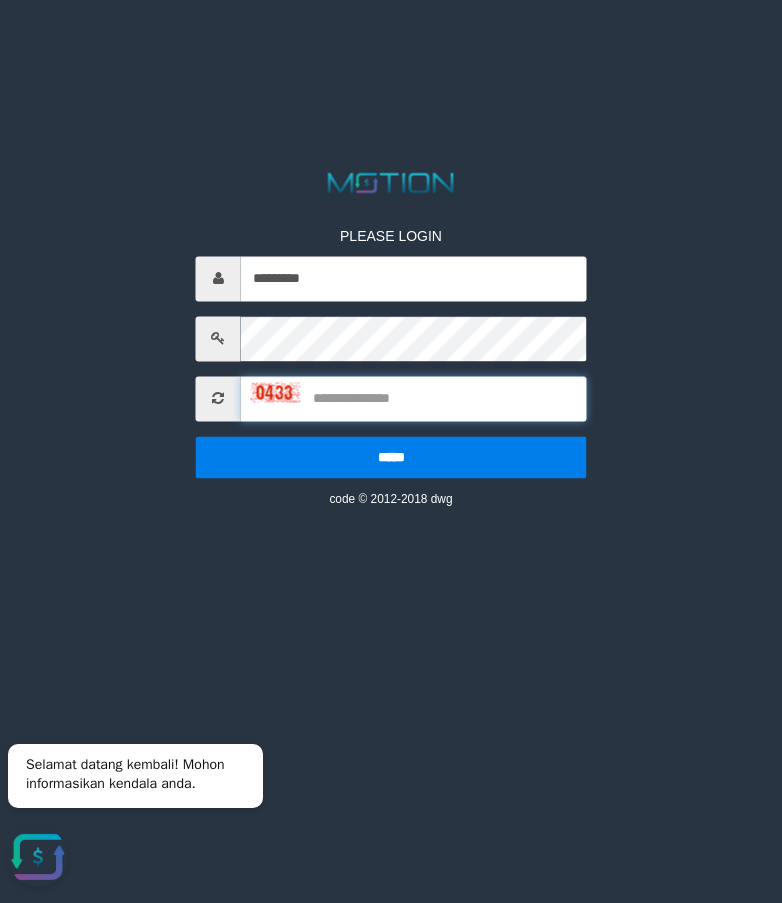 click at bounding box center [414, 398] 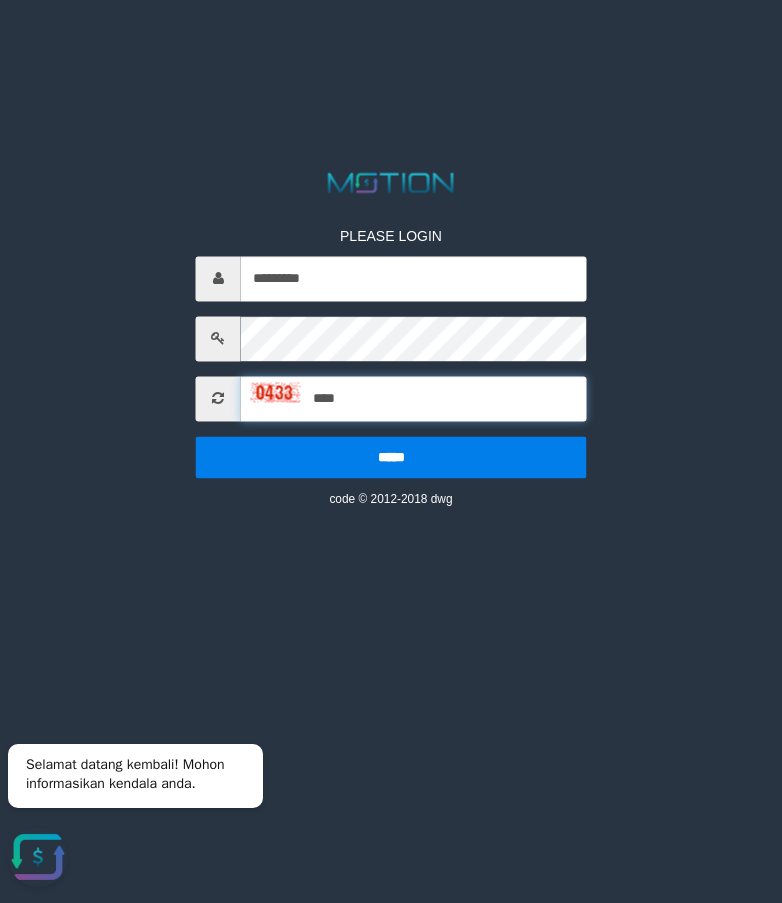 type on "****" 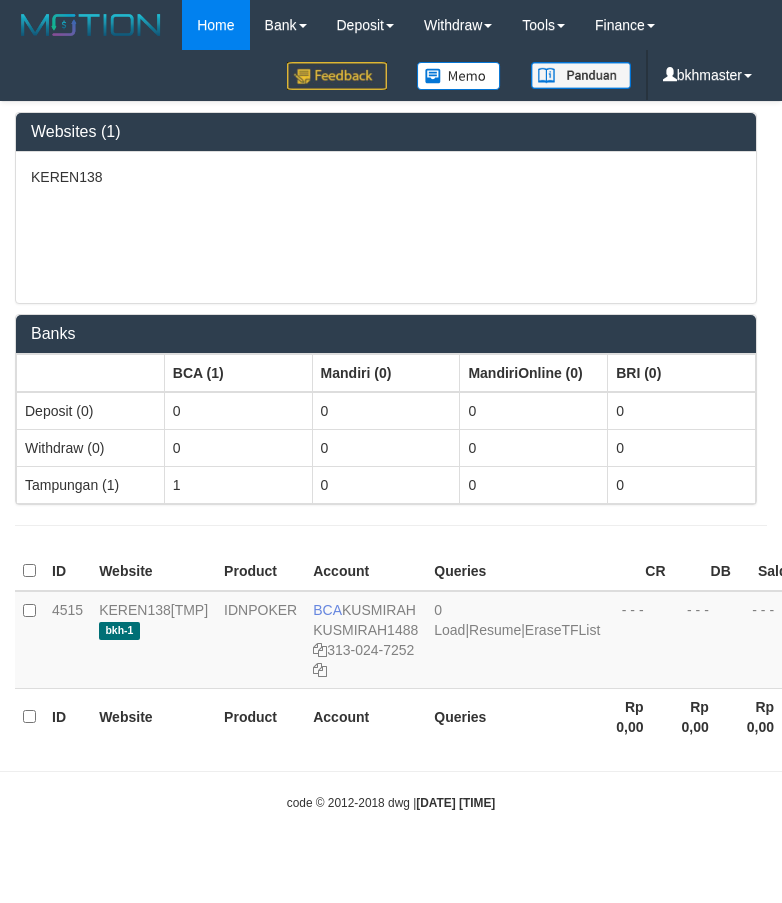 scroll, scrollTop: 0, scrollLeft: 0, axis: both 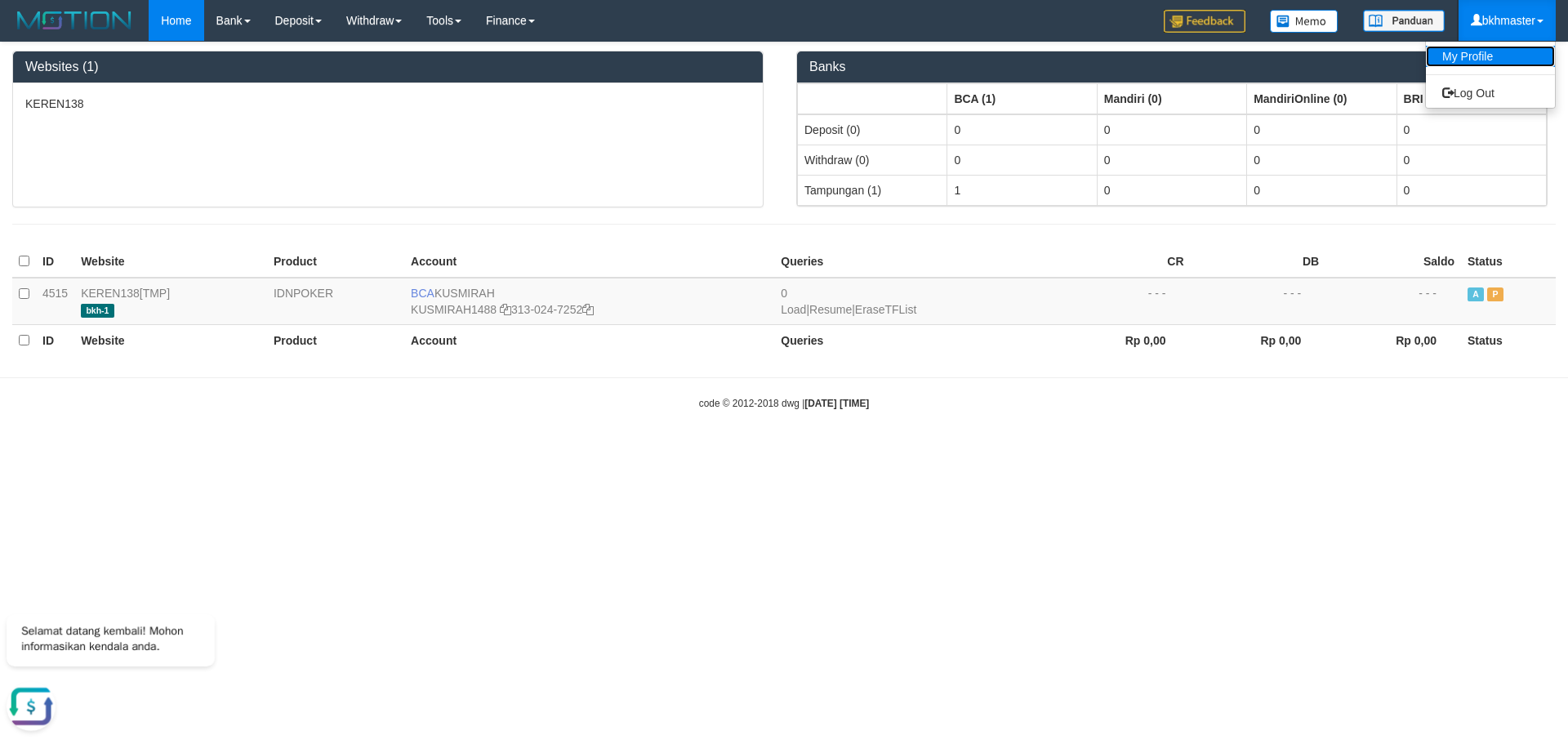 click on "My Profile" at bounding box center [1490, 56] 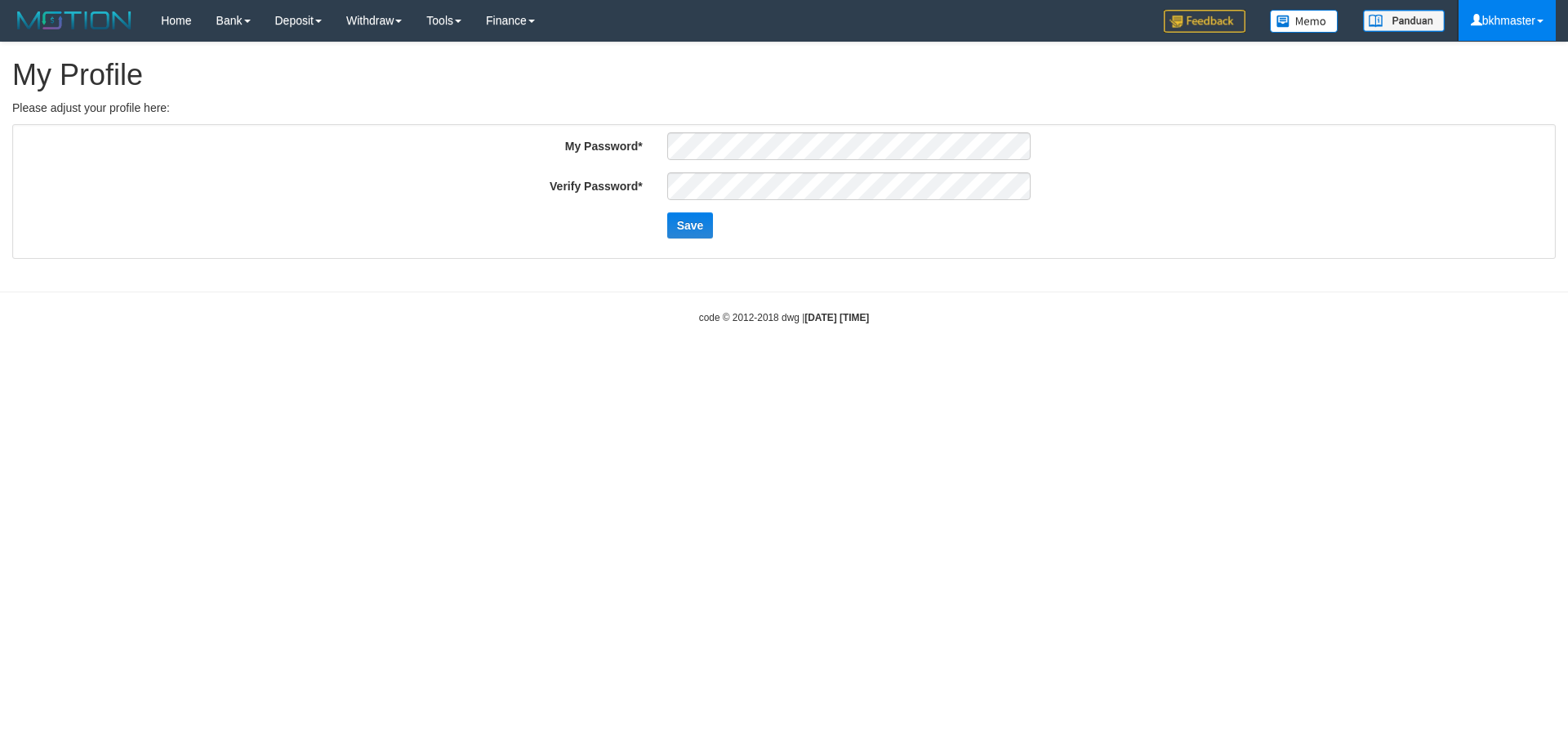 scroll, scrollTop: 0, scrollLeft: 0, axis: both 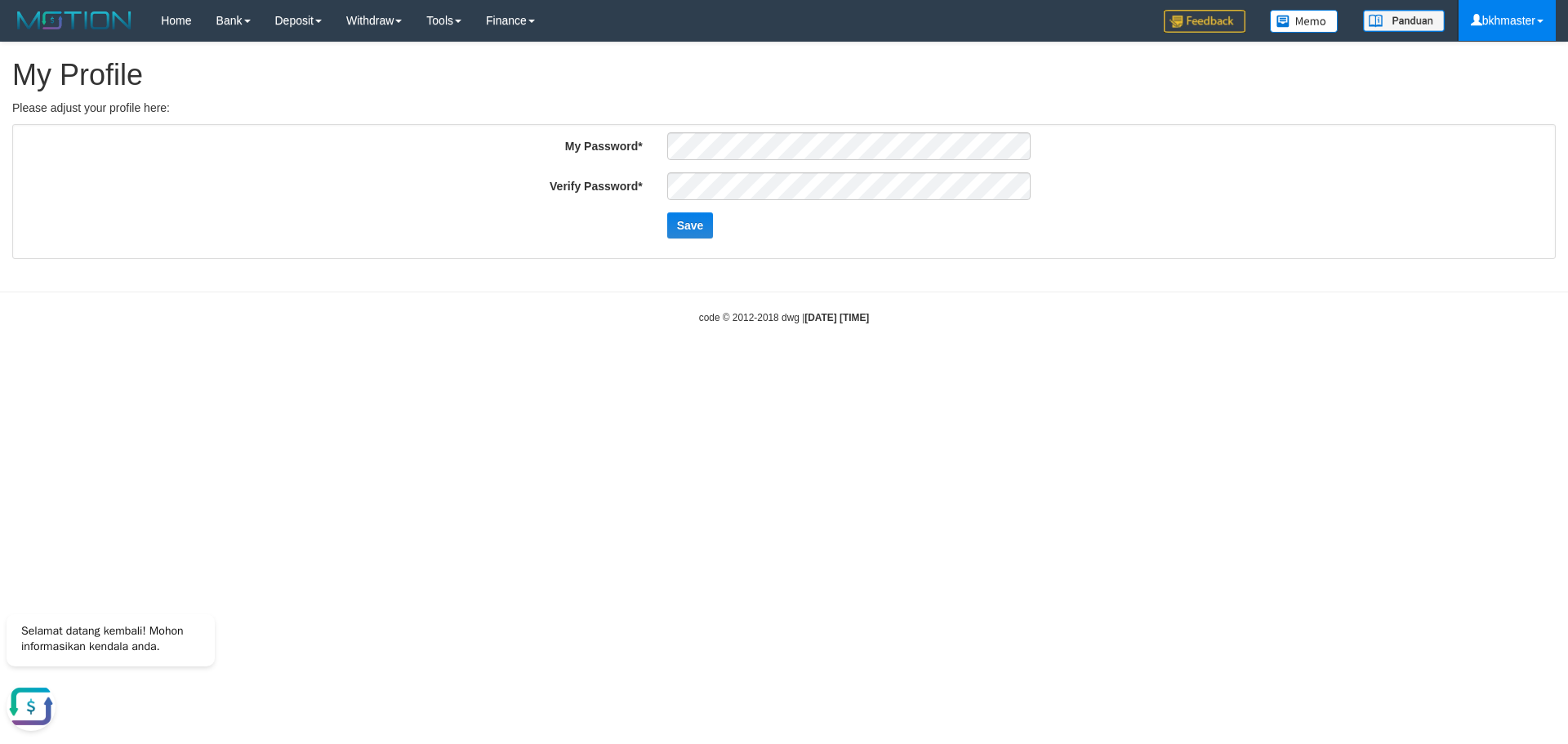 click at bounding box center (31, 706) 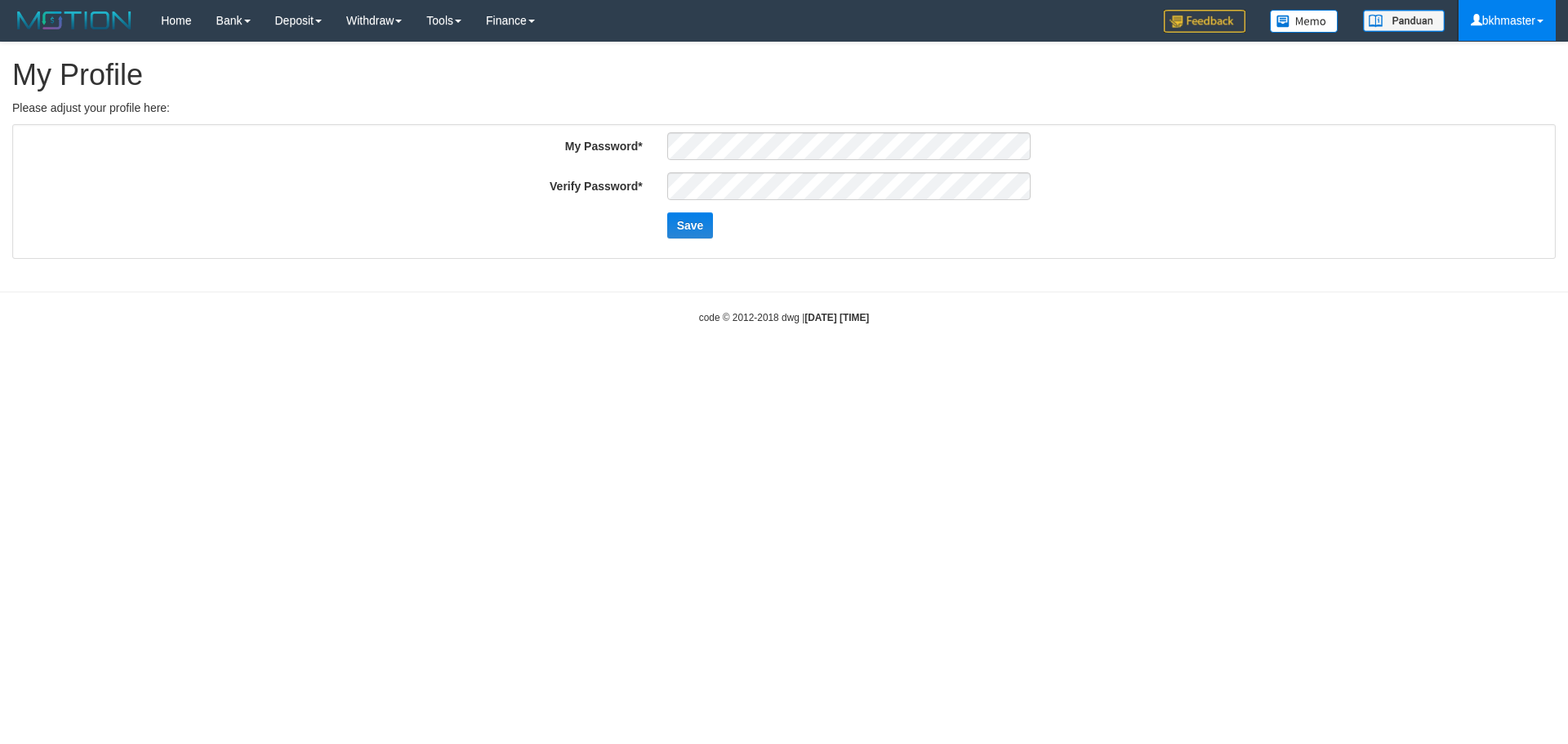 click on "Toggle navigation
Home
Bank
Account List
Load
By Website
Group
[OXPLAY]													KEREN138
By Load Group (TMP)
Group bkh-1
Mutasi Bank
Search
Sync
Note Mutasi
Deposit
DPS List" at bounding box center [784, 183] 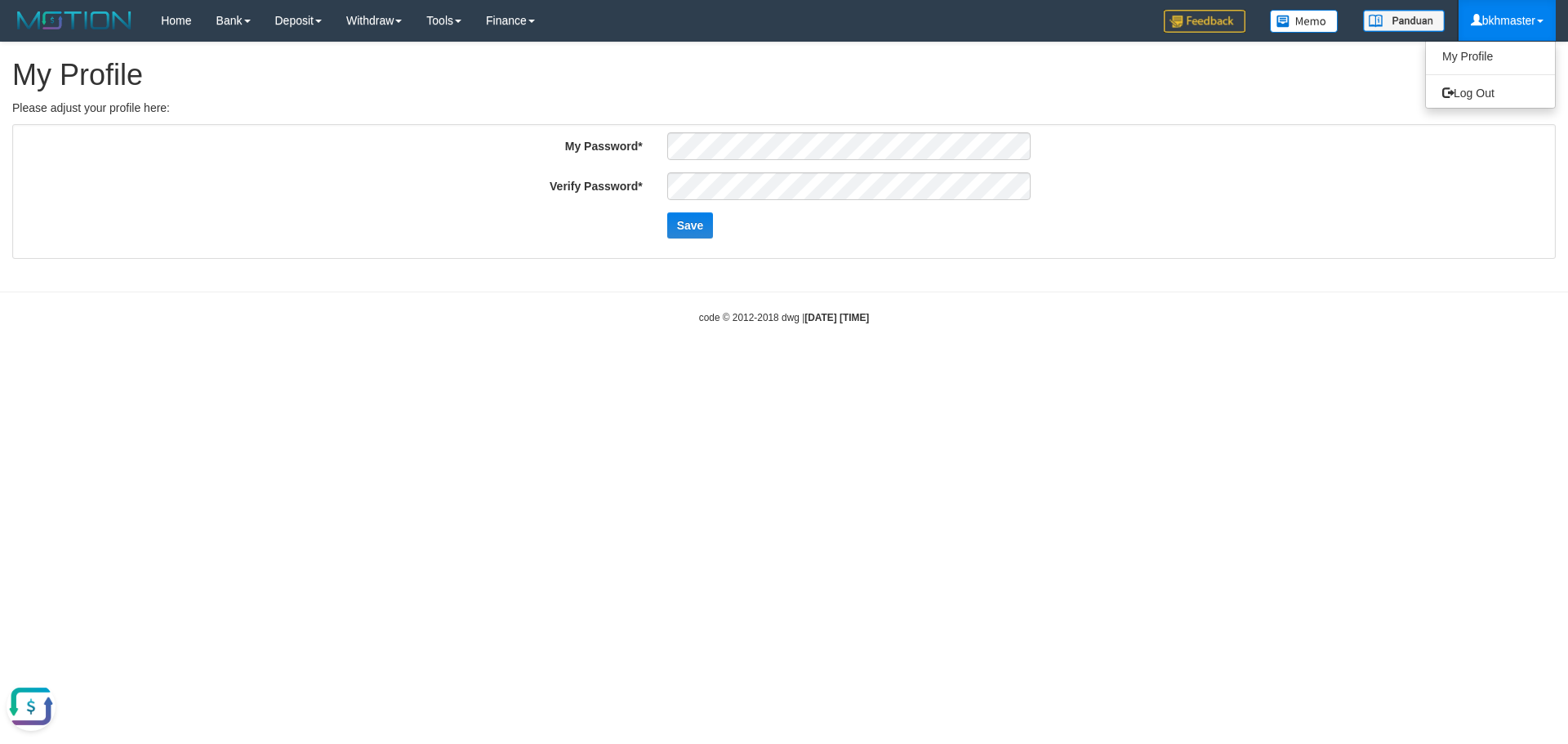 click on "bkhmaster" at bounding box center (1507, 20) 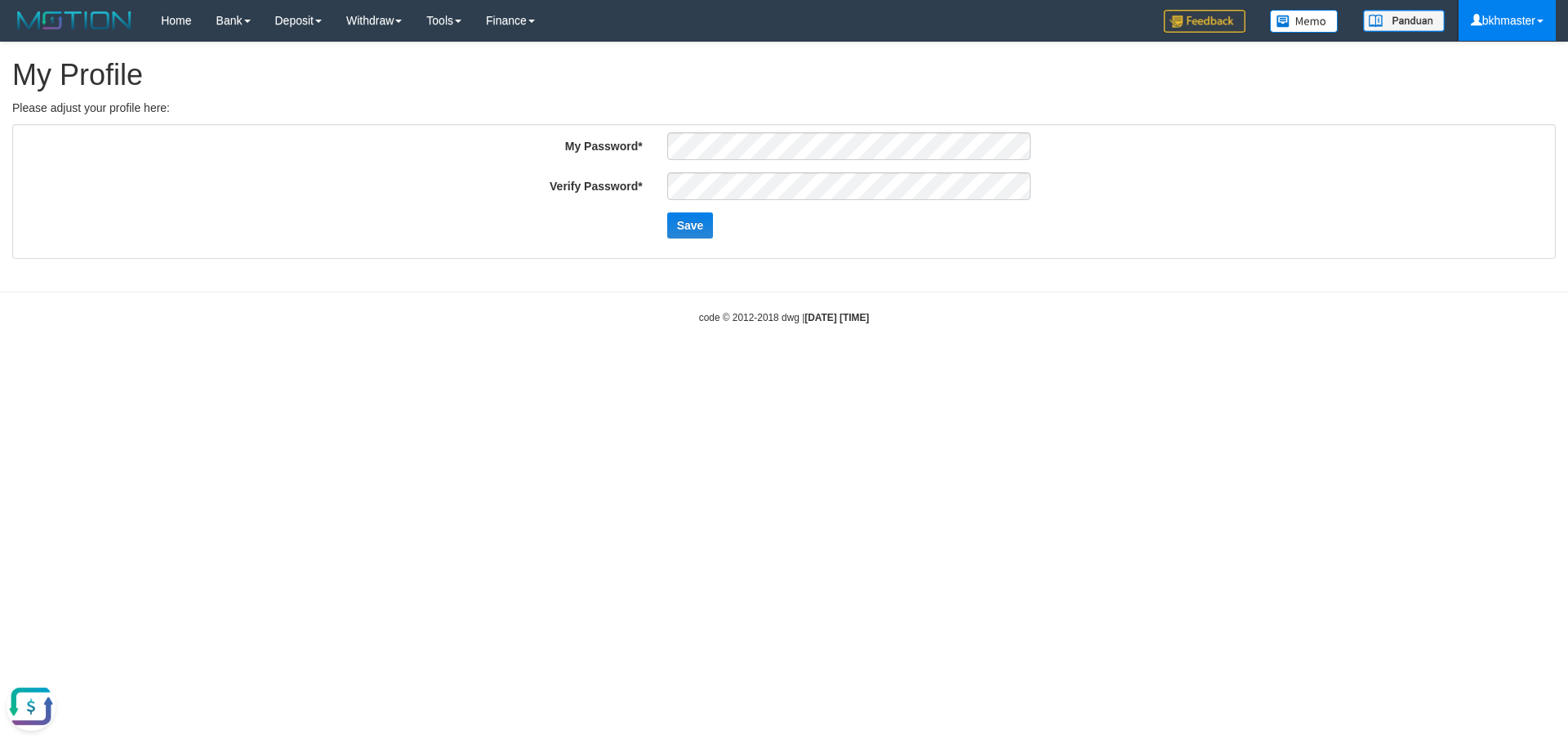 click on "My Profile" at bounding box center (784, 75) 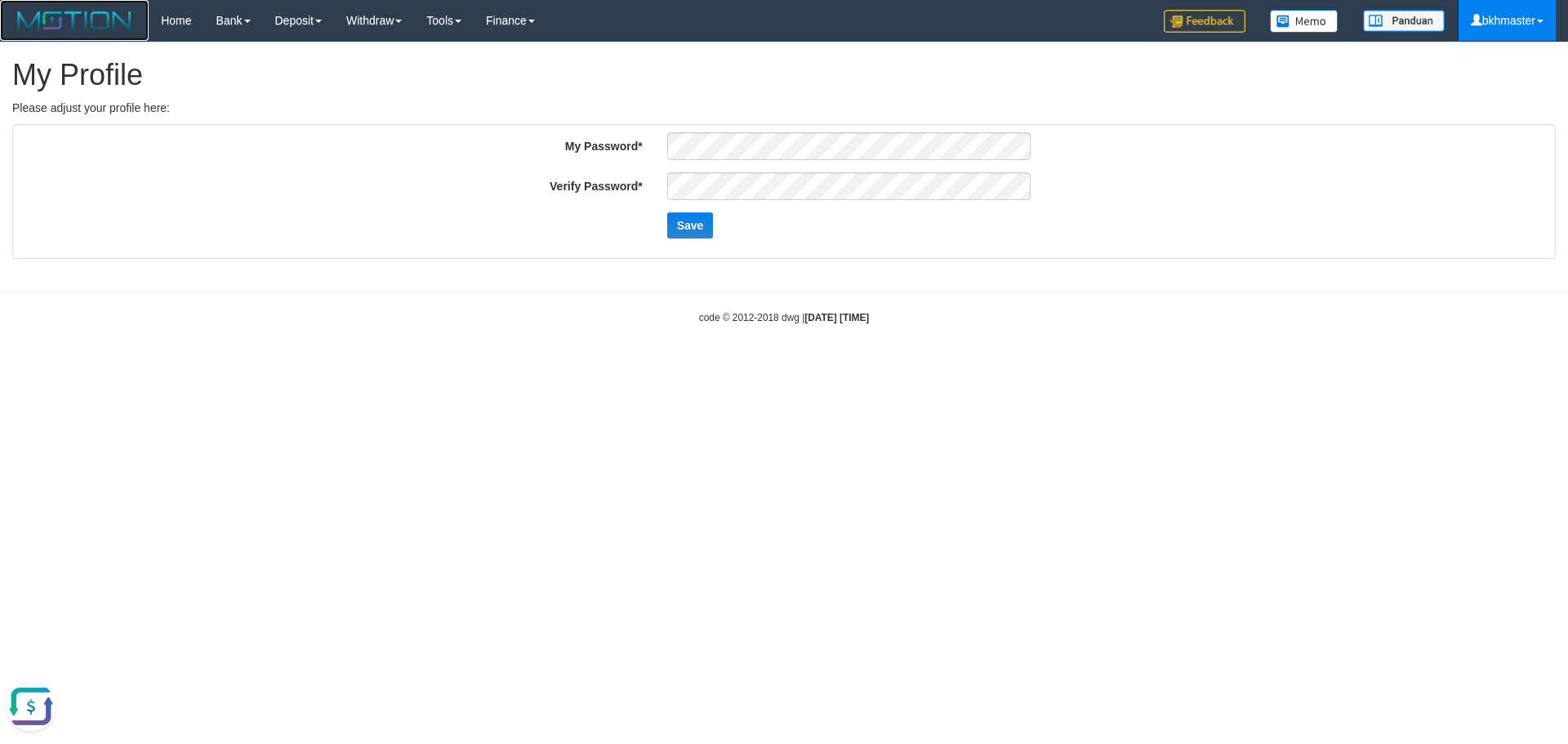 click at bounding box center (74, 20) 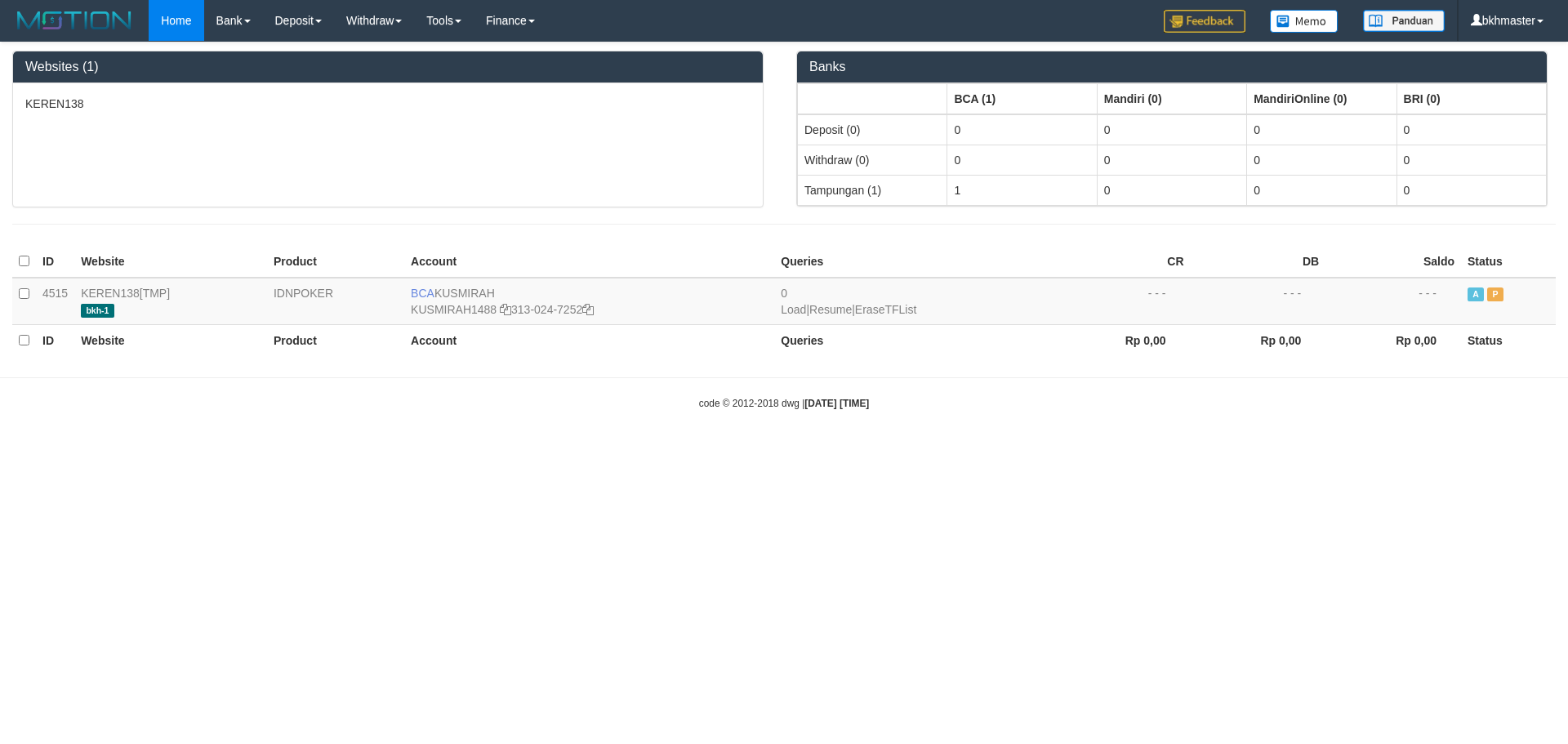 scroll, scrollTop: 0, scrollLeft: 0, axis: both 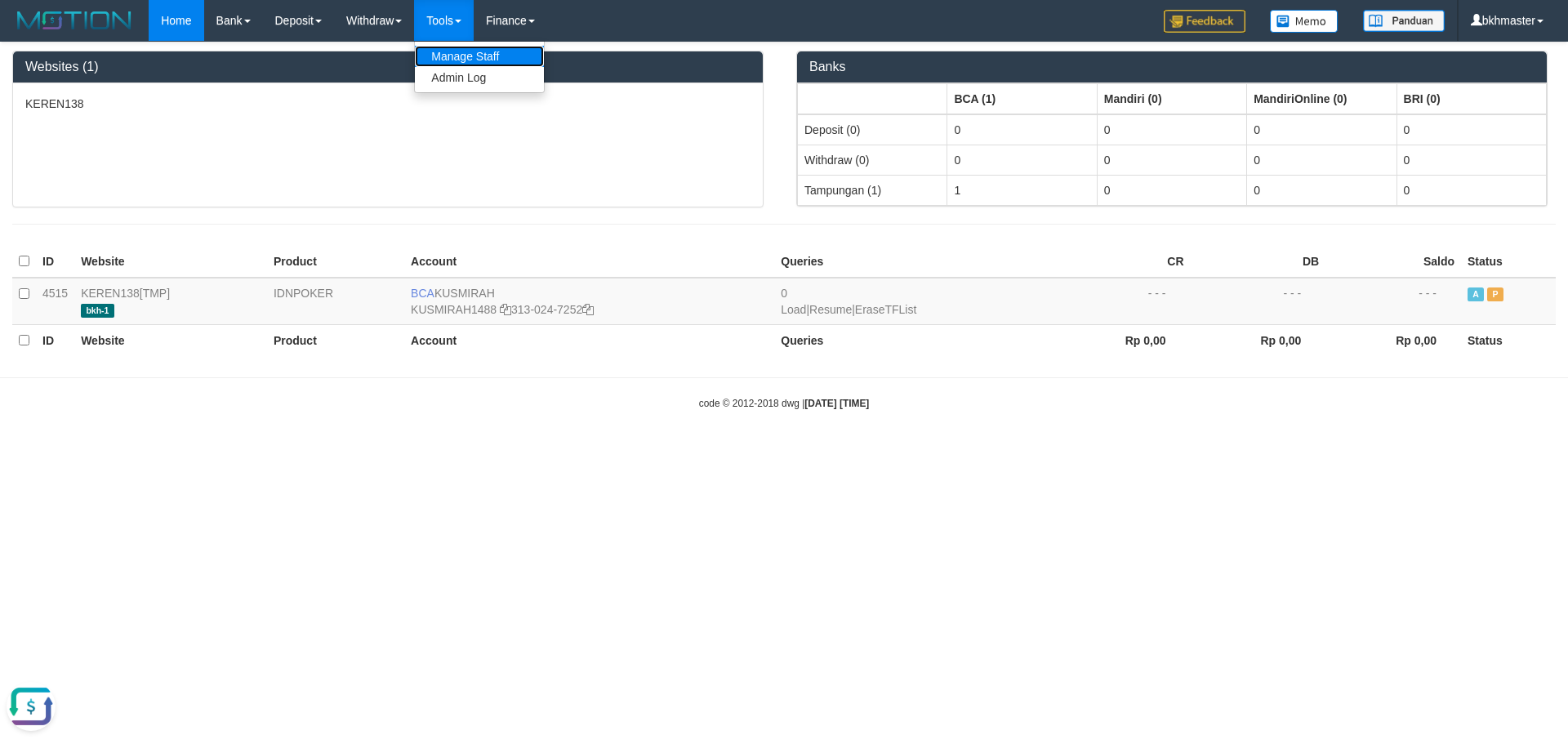 click on "Manage Staff" at bounding box center [479, 56] 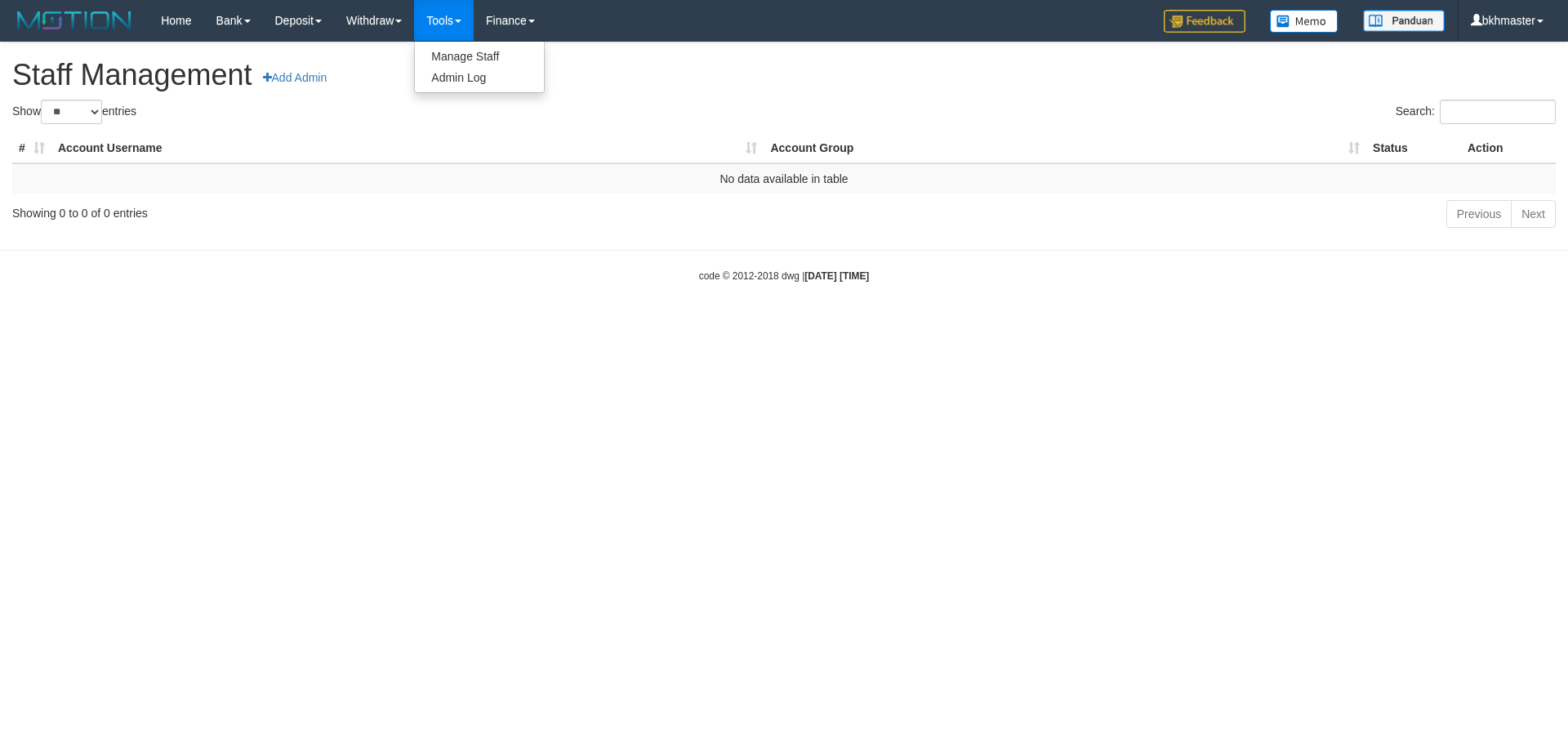 scroll, scrollTop: 0, scrollLeft: 0, axis: both 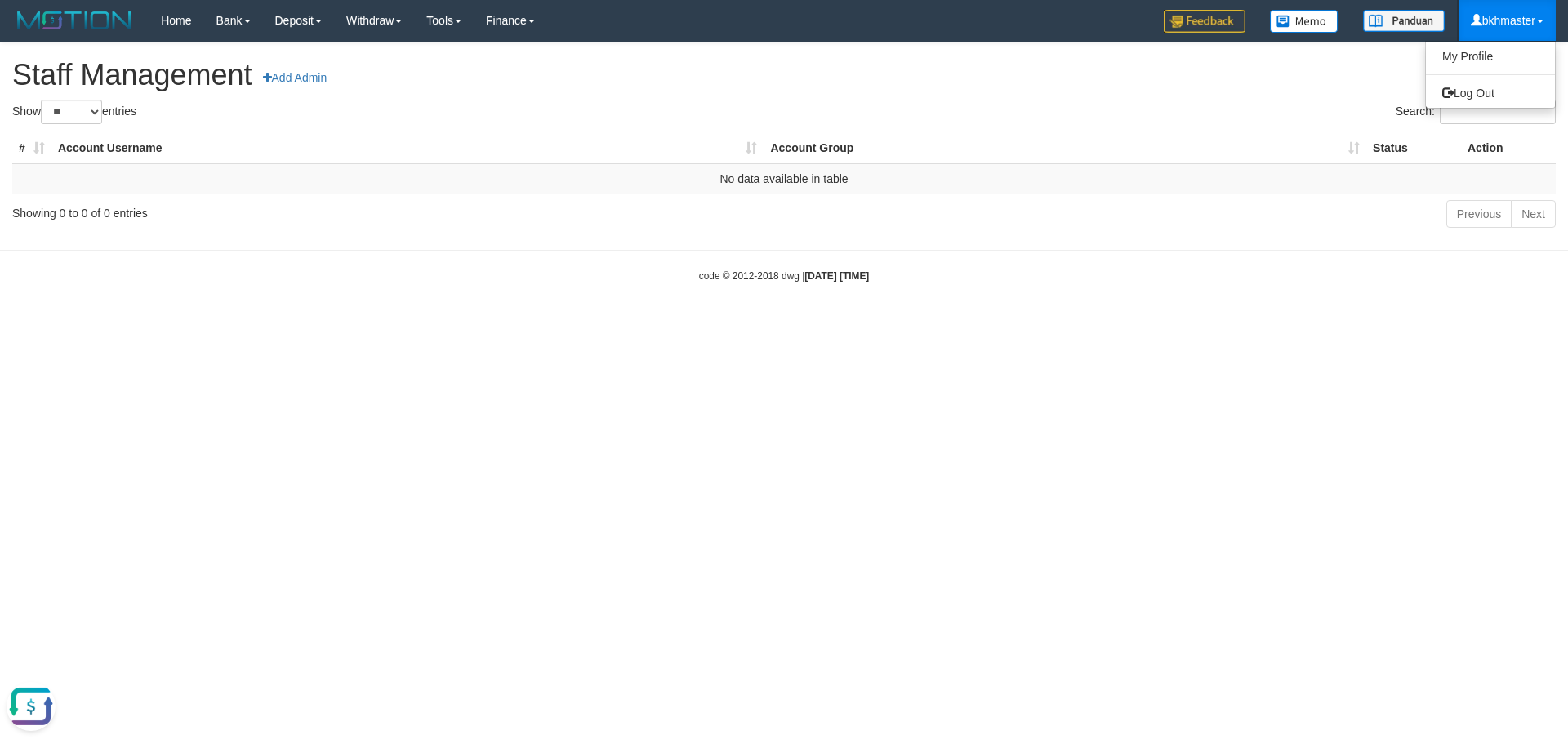 click on "bkhmaster" at bounding box center [1507, 20] 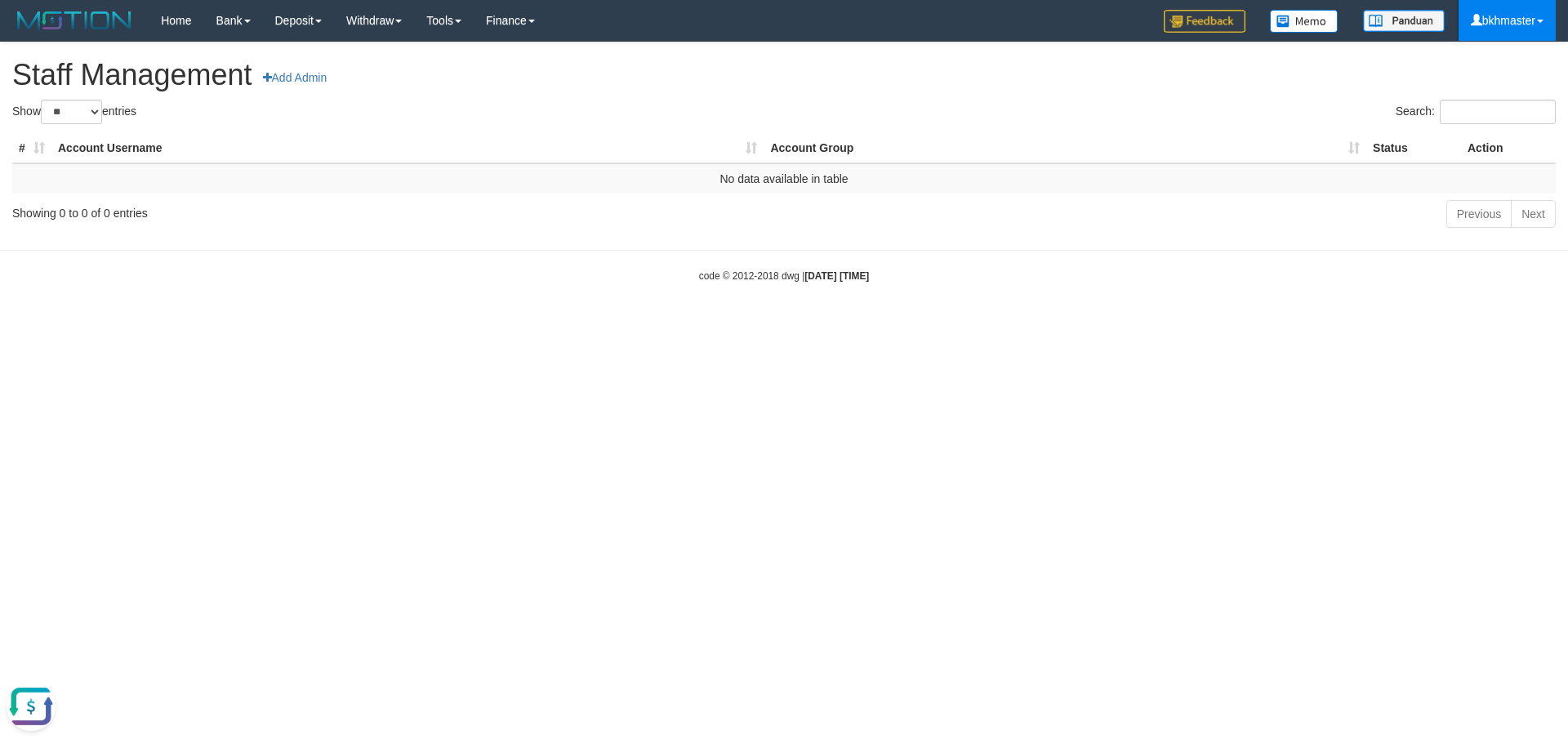 click on "bkhmaster" at bounding box center [1507, 20] 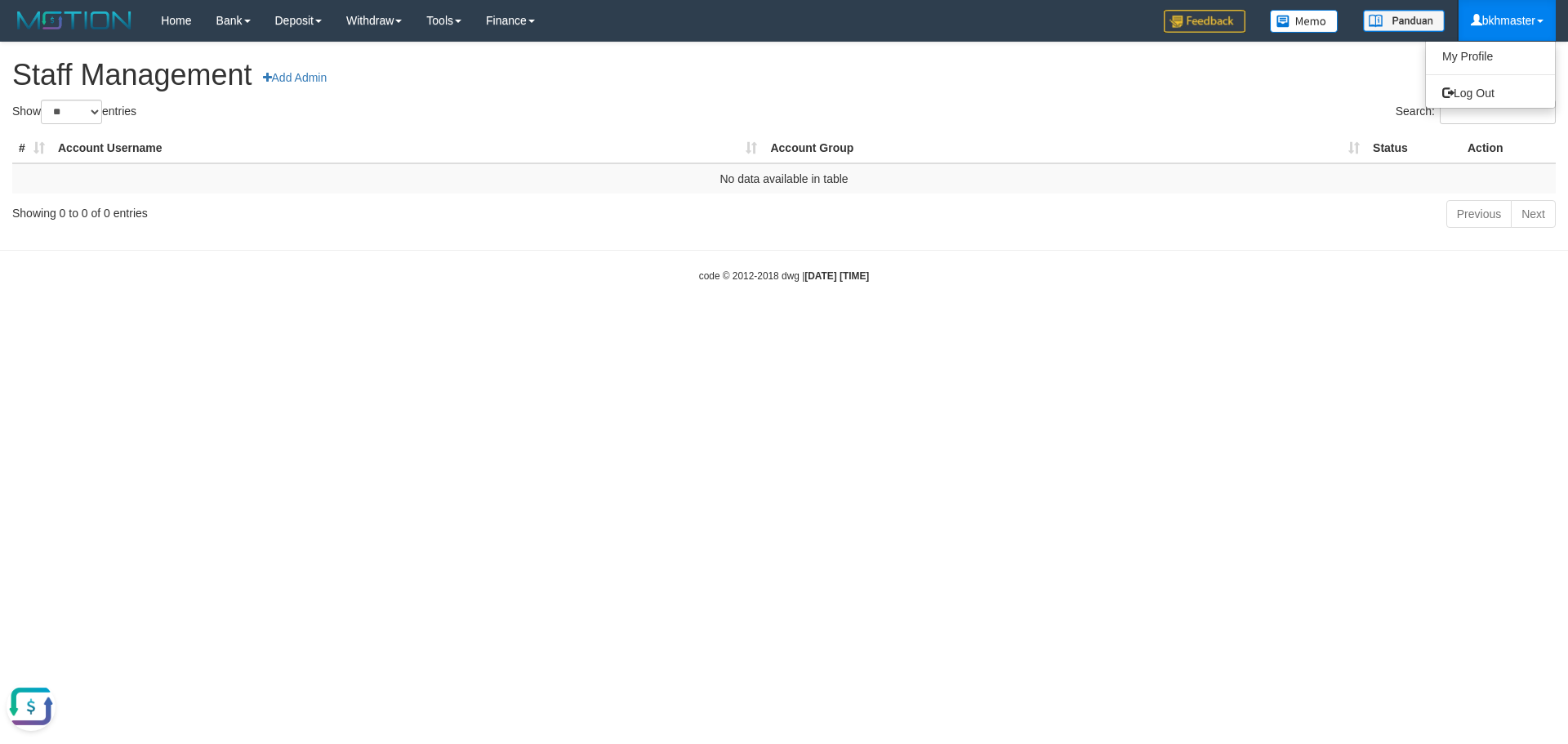 click on "My Profile
Log Out" at bounding box center (1490, 74) 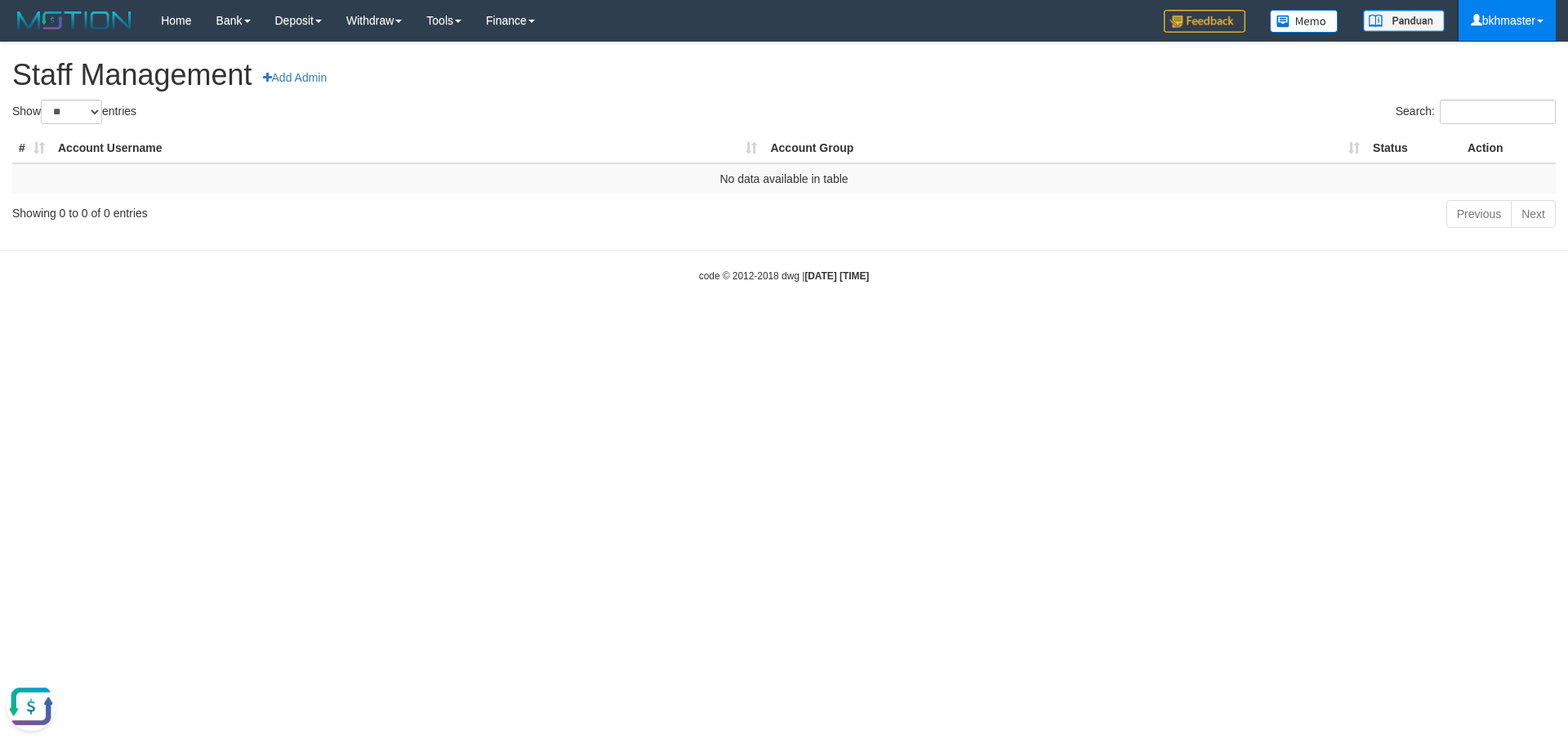 click at bounding box center [1477, 20] 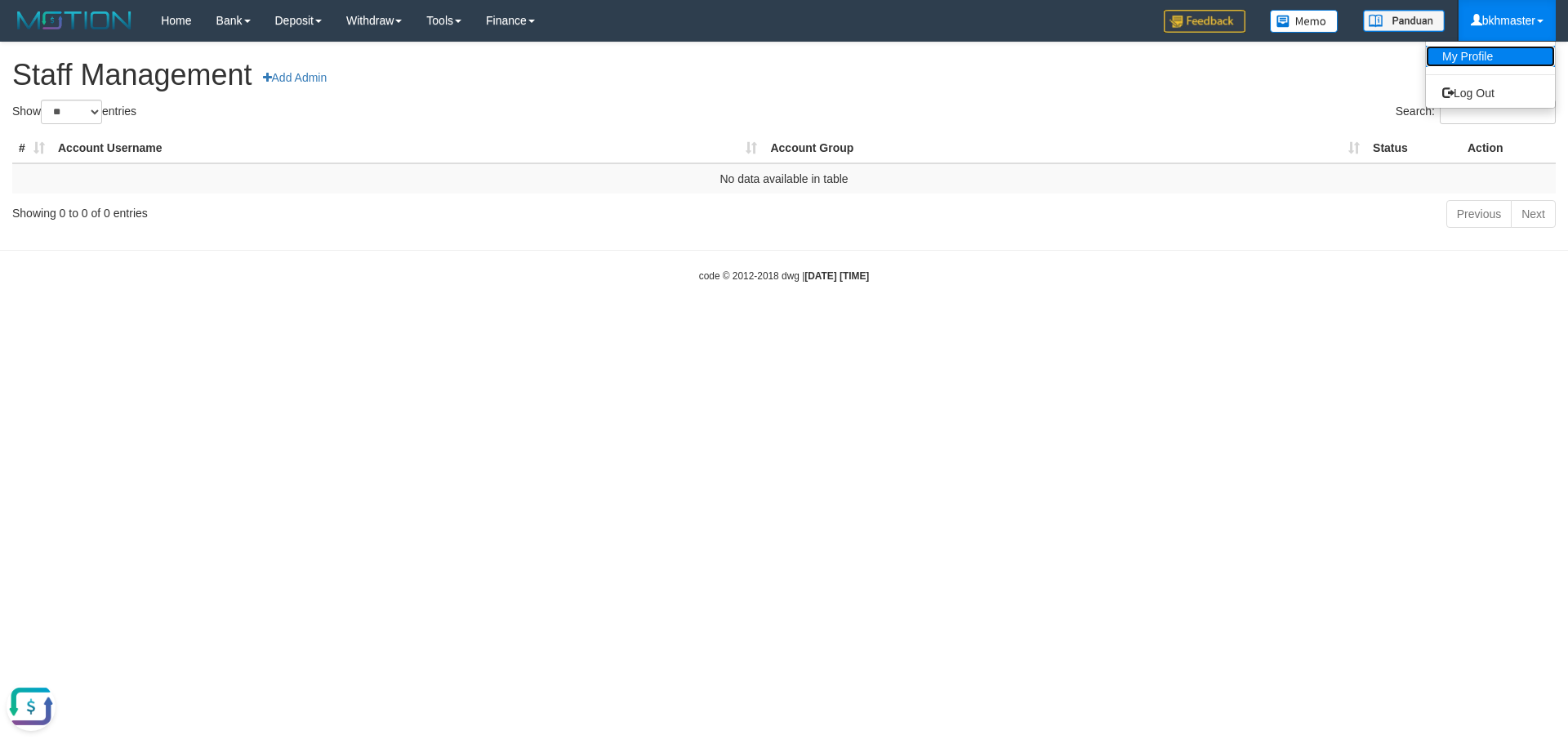 click on "My Profile" at bounding box center [1490, 56] 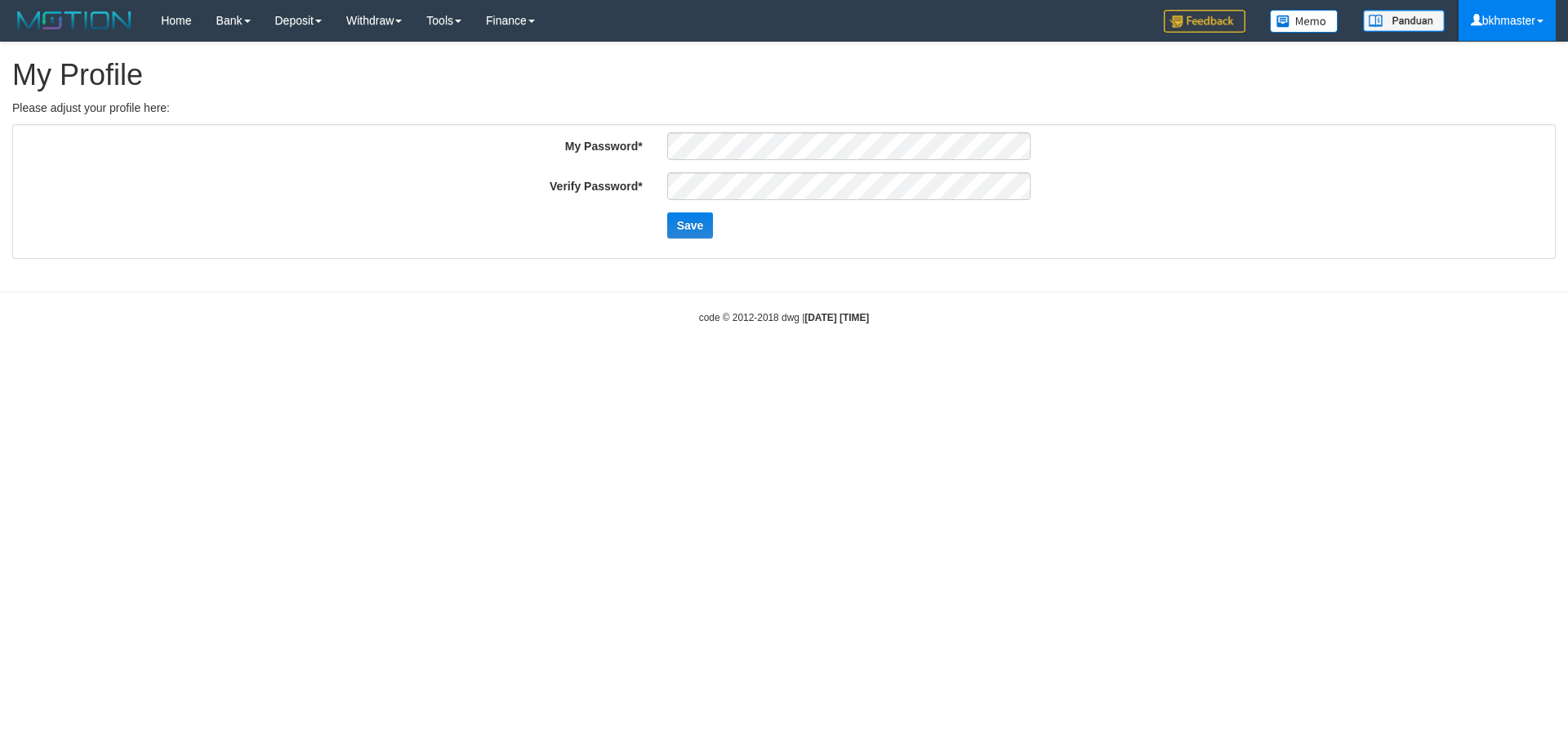 scroll, scrollTop: 0, scrollLeft: 0, axis: both 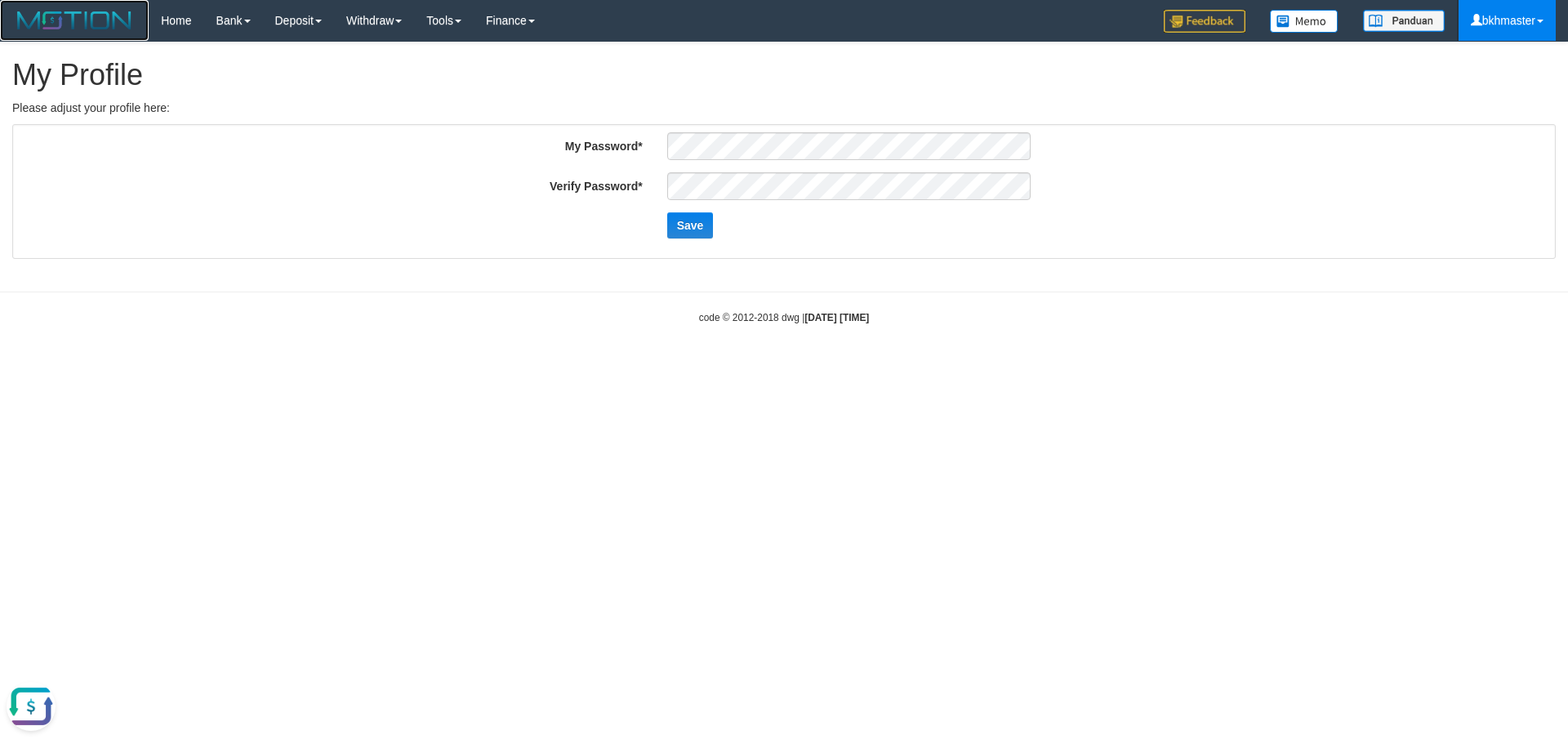 click at bounding box center (74, 20) 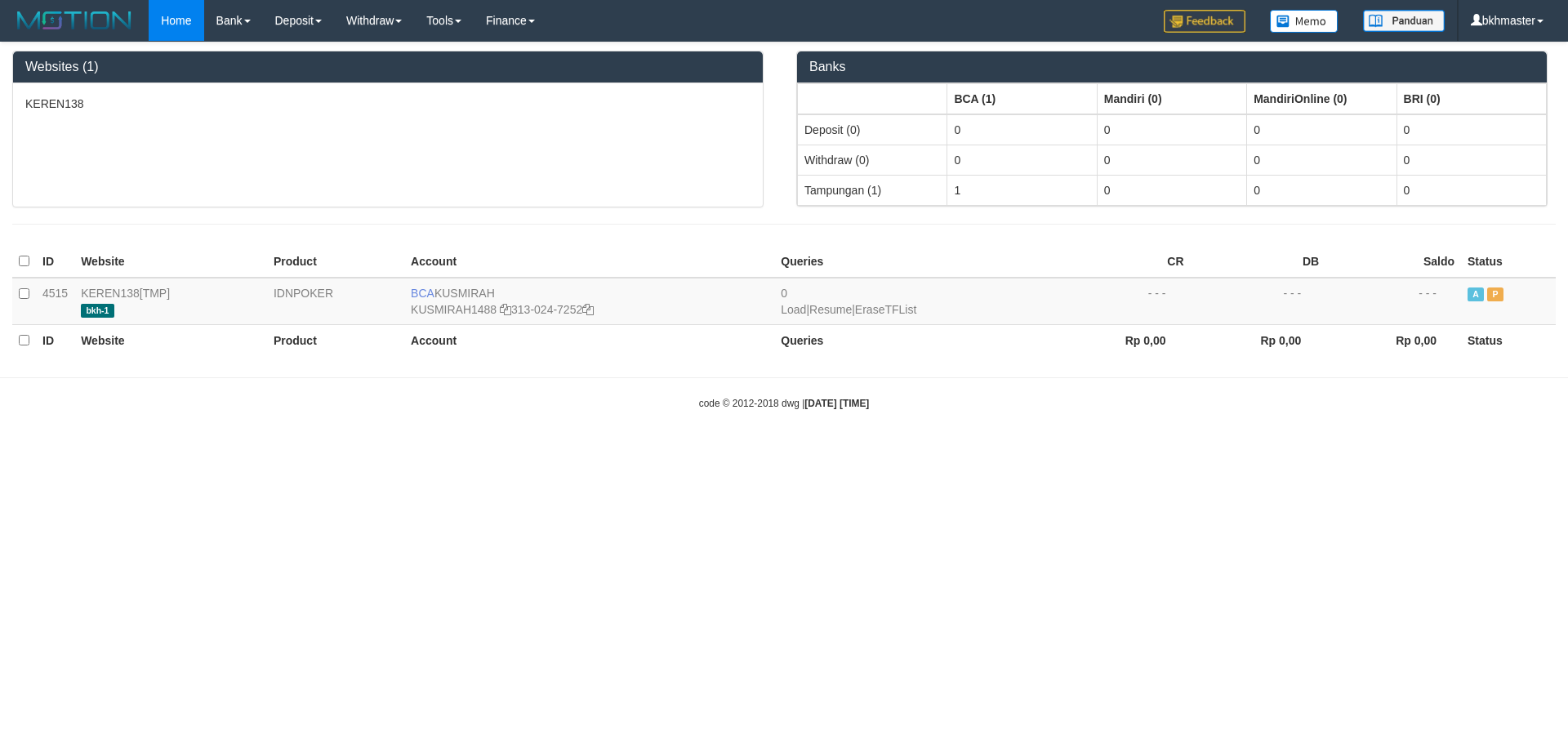 scroll, scrollTop: 0, scrollLeft: 0, axis: both 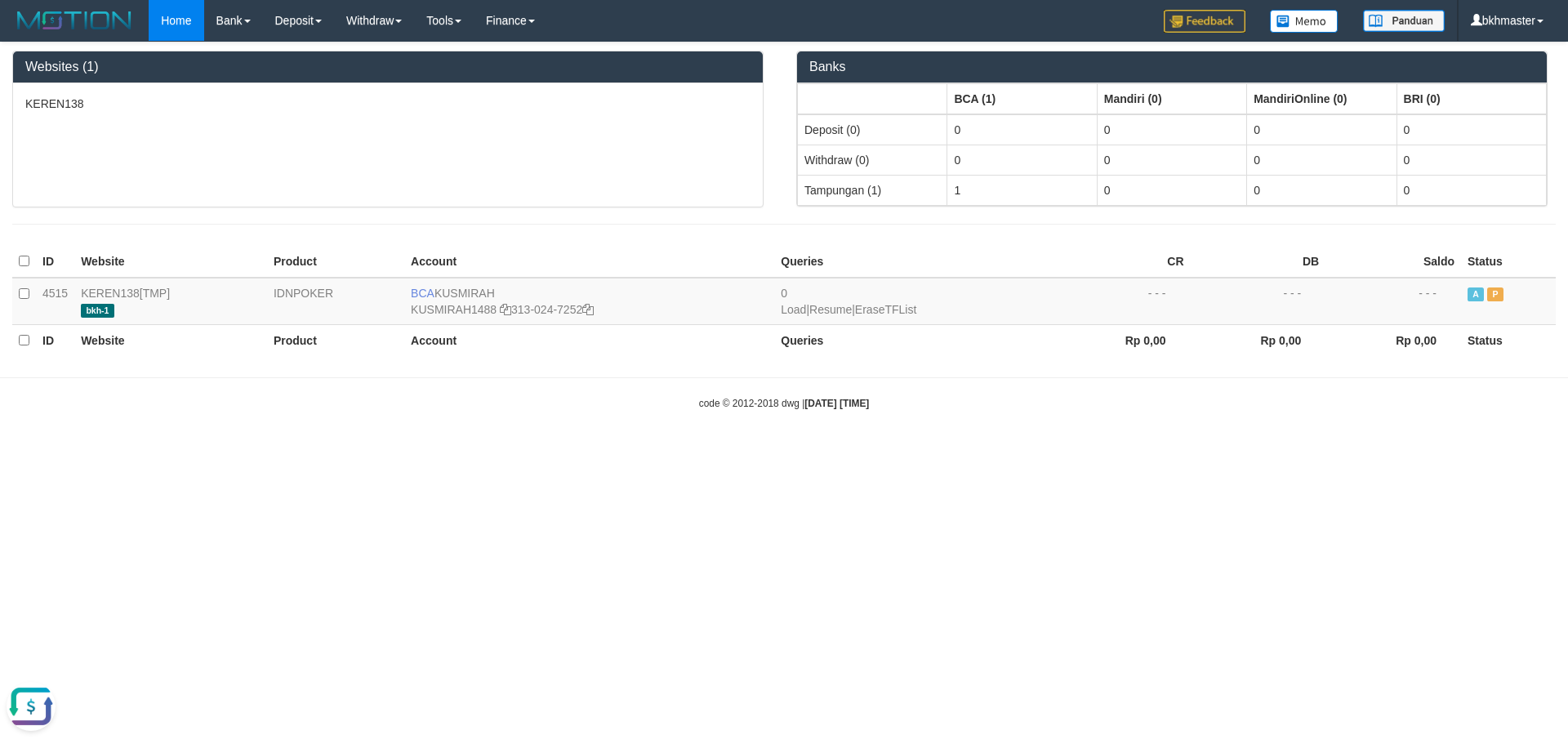 click at bounding box center (31, 706) 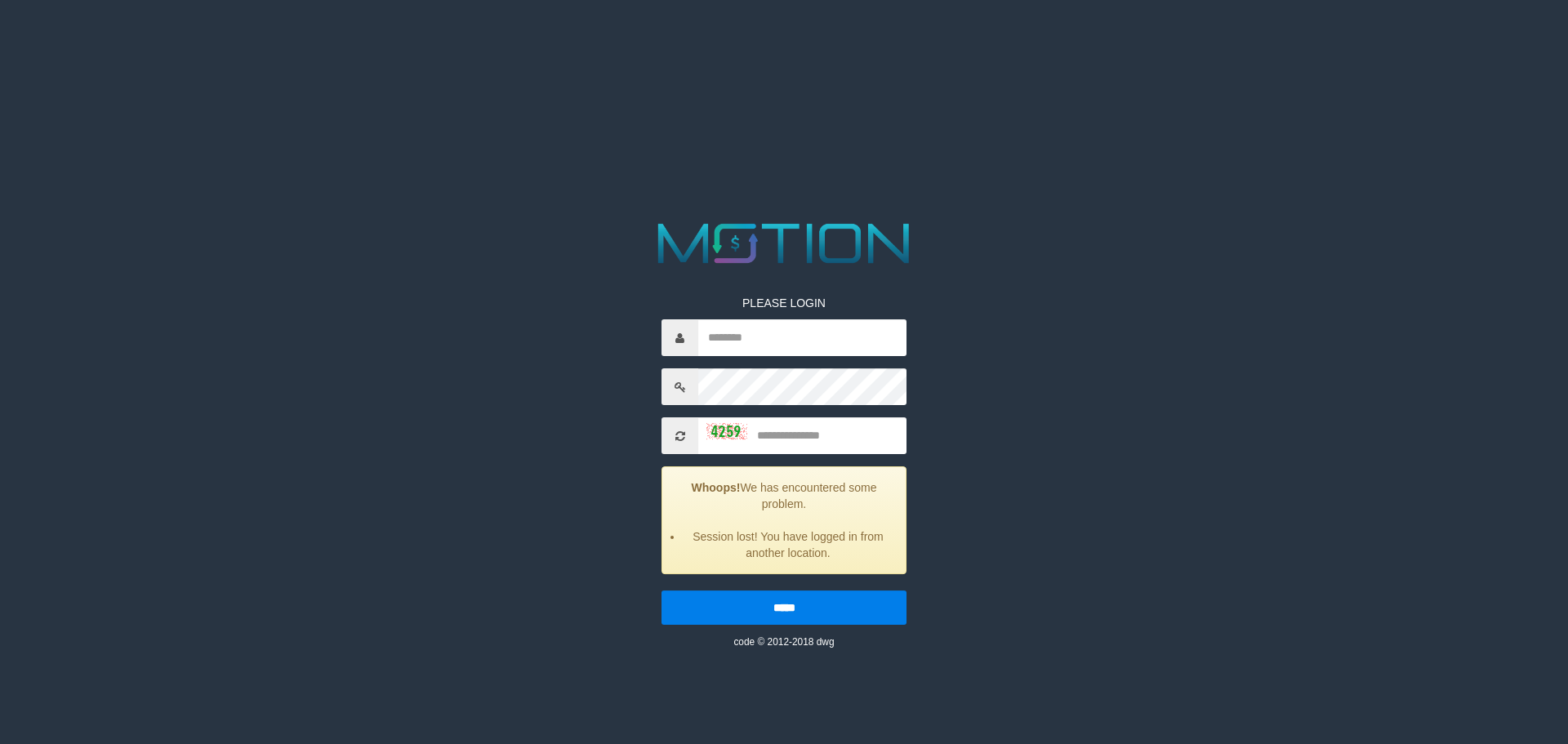 scroll, scrollTop: 0, scrollLeft: 0, axis: both 